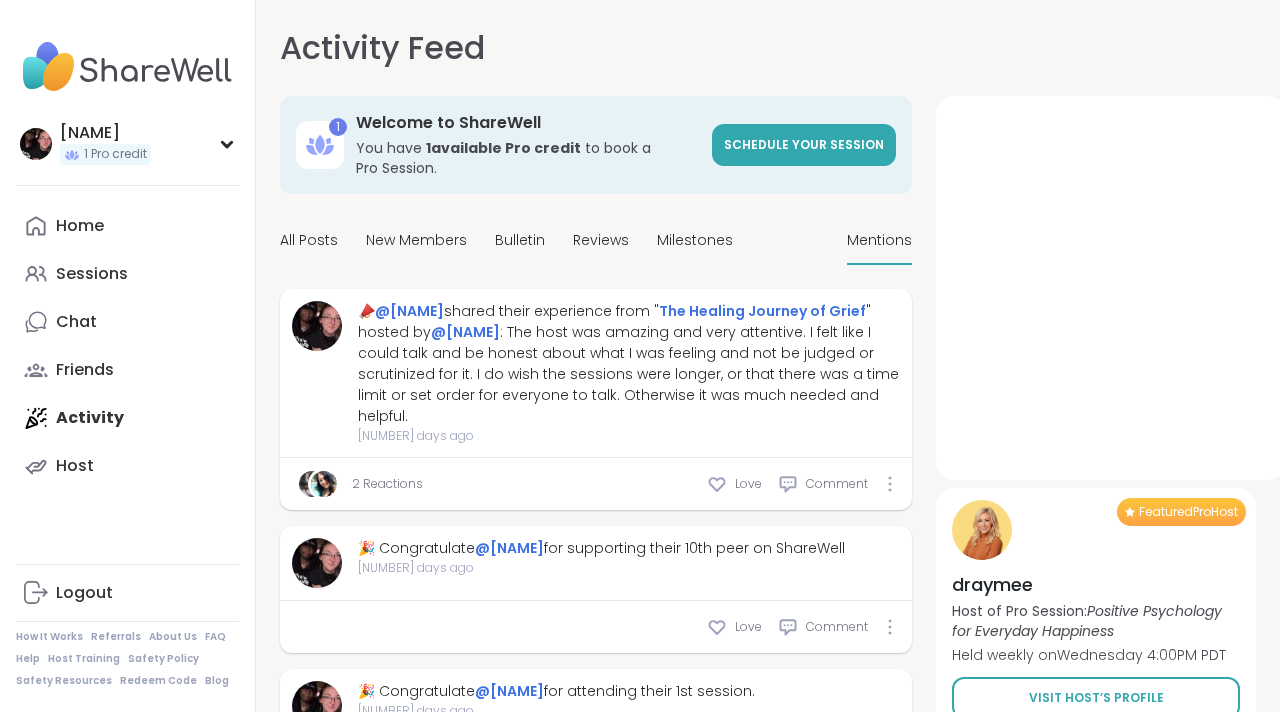 scroll, scrollTop: 0, scrollLeft: 0, axis: both 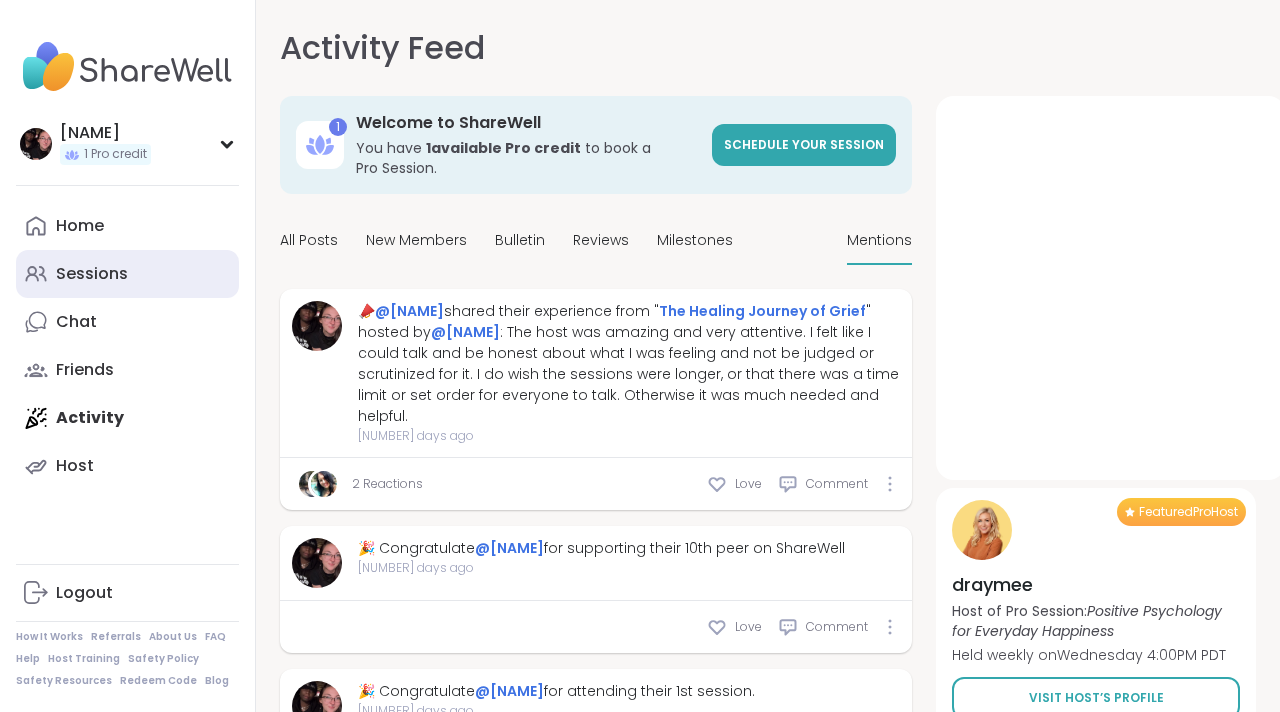 click on "Sessions" at bounding box center [127, 274] 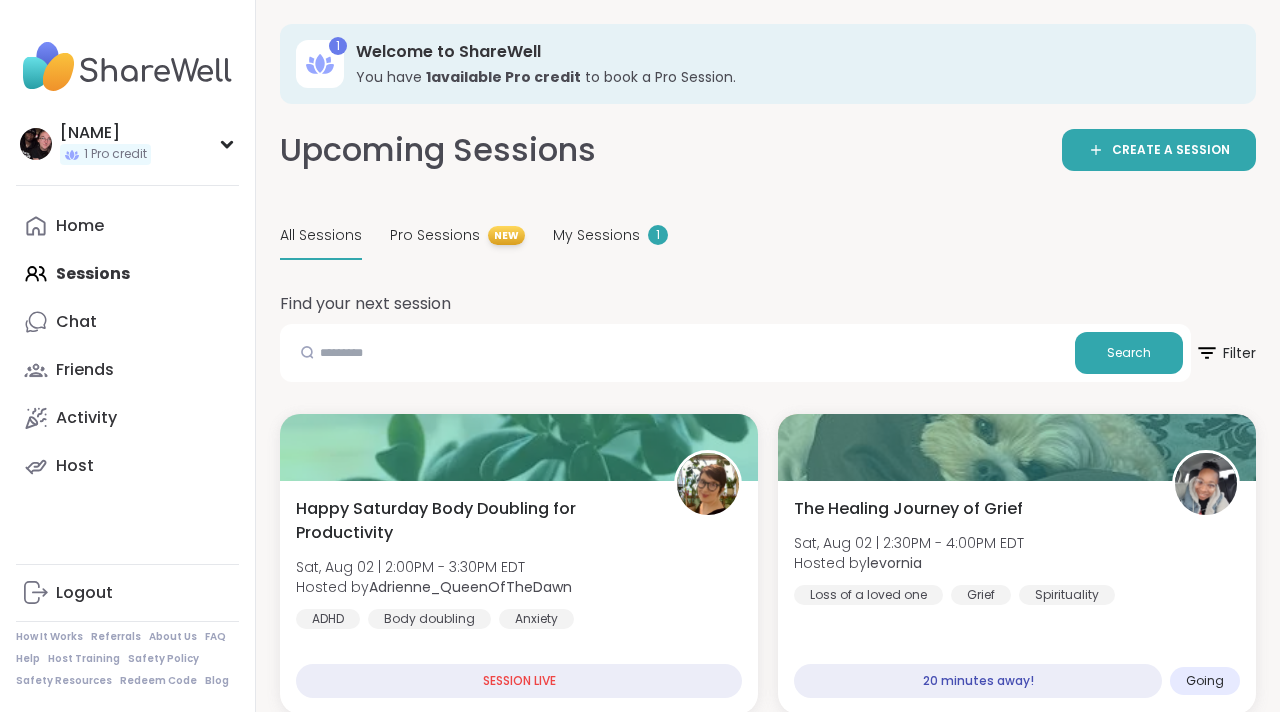click on "Upcoming Sessions CREATE A SESSION All Sessions Pro Sessions NEW My Sessions 1" at bounding box center (768, 194) 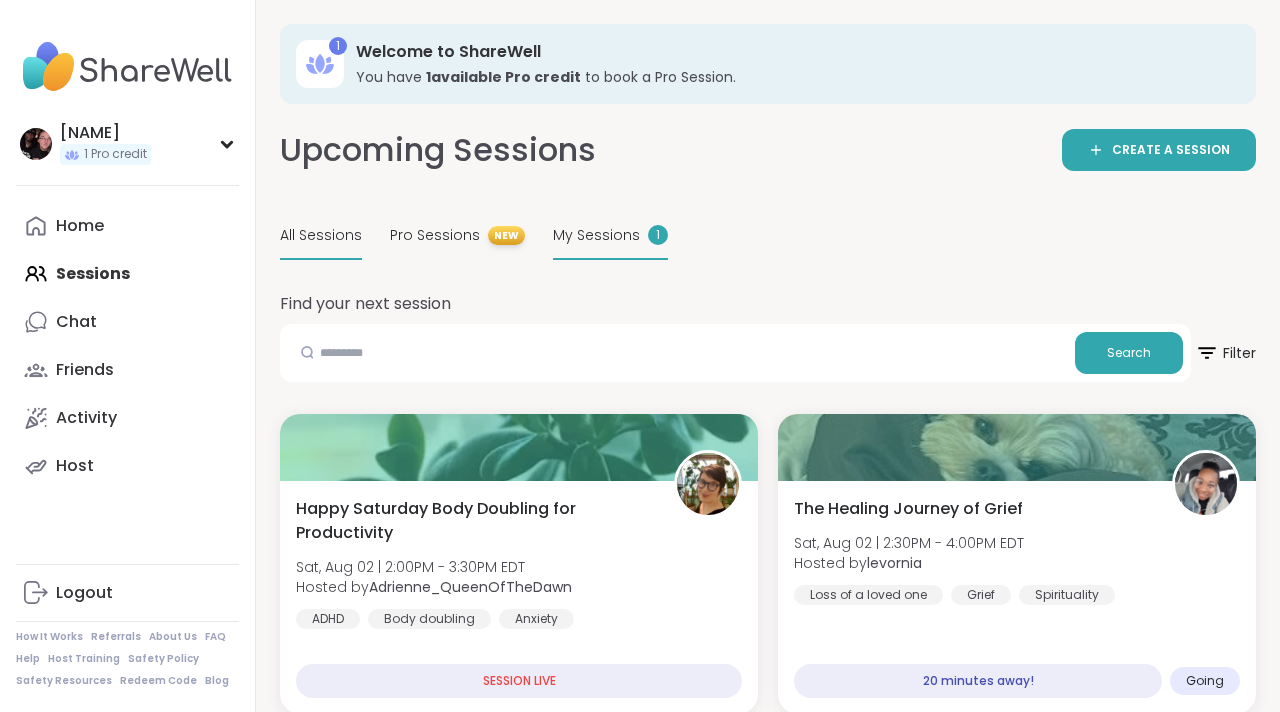 click on "My Sessions 1" at bounding box center [610, 236] 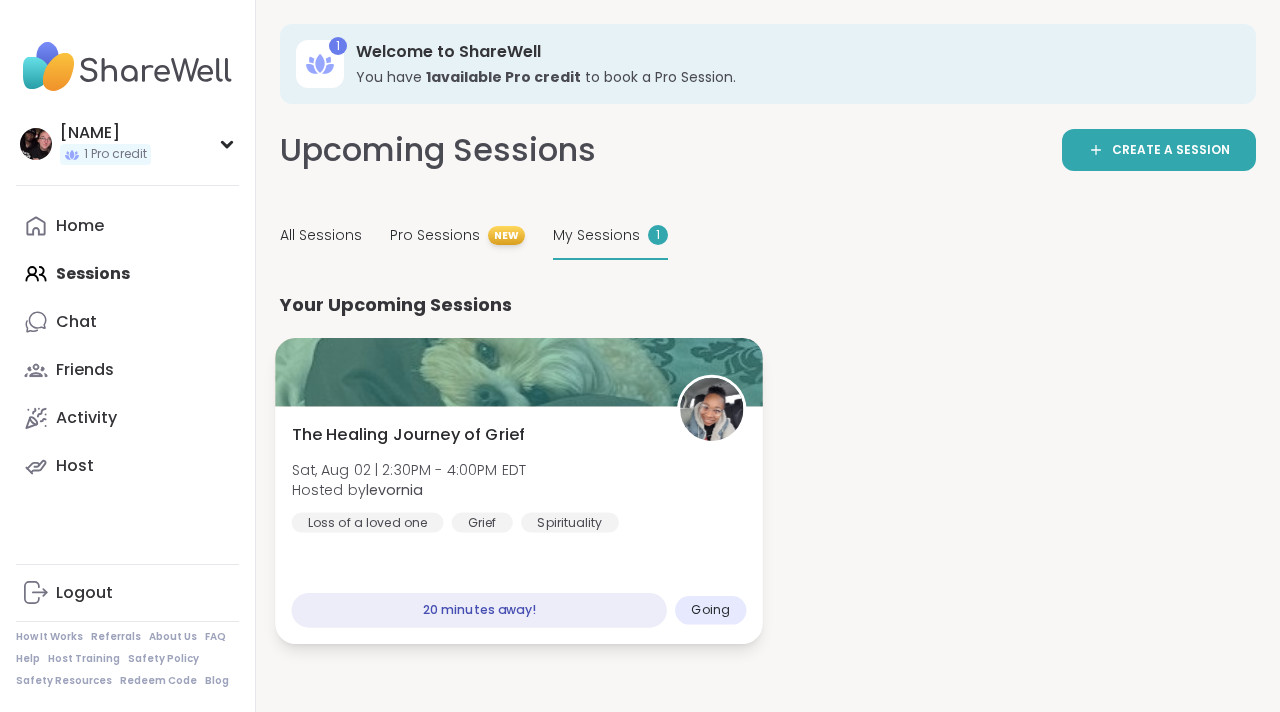 click on "The Healing Journey of Grief Sat, Aug 02 | [TIME] - [TIME] [TIMEZONE] Hosted by [NAME] Loss of a loved one Grief Spirituality" at bounding box center (519, 478) 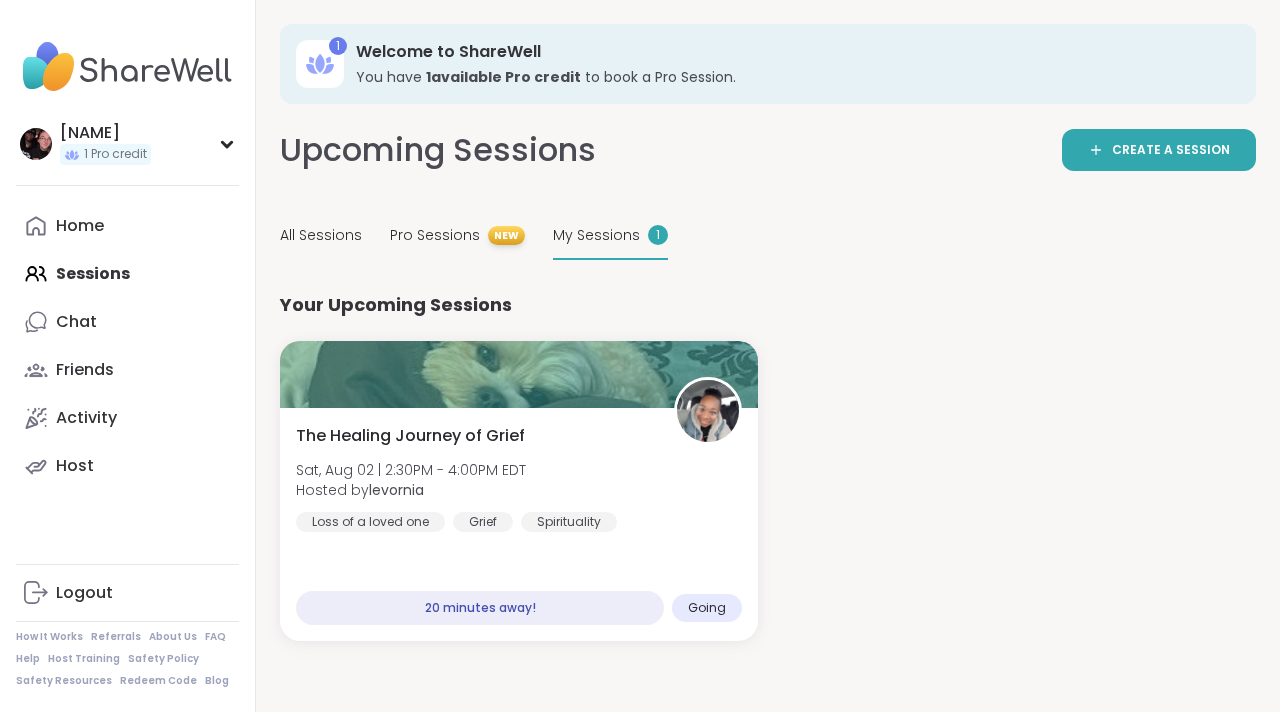 click on "Upcoming Sessions CREATE A SESSION All Sessions Pro Sessions NEW My Sessions 1 Your Upcoming Sessions The Healing Journey of Grief Sat, Aug 02 | [TIME] - [TIME] [TIMEZONE] Hosted by [NAME] Loss of a loved one Grief Spirituality 20 minutes away! Going" at bounding box center (768, 384) 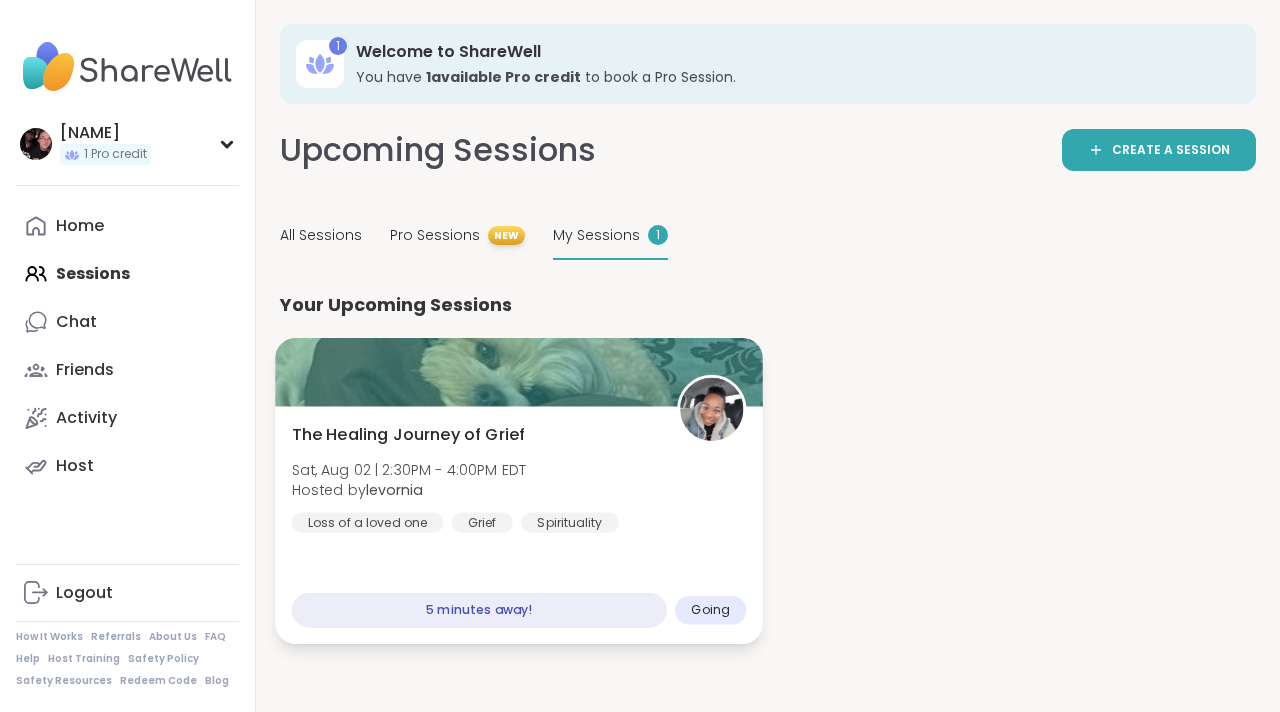 click on "The Healing Journey of Grief Sat, Aug 02 | [TIME] - [TIME] [TIMEZONE] Hosted by [NAME] Loss of a loved one Grief Spirituality" at bounding box center [519, 478] 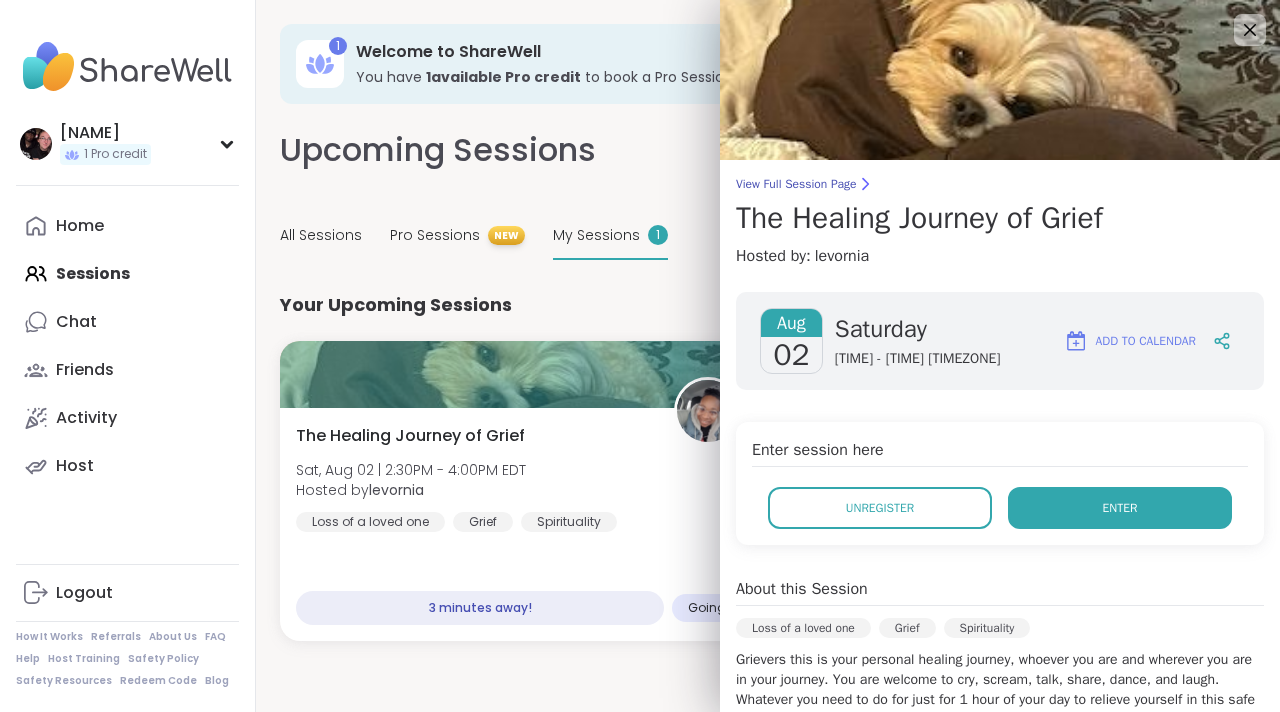 click on "Enter" at bounding box center (1120, 508) 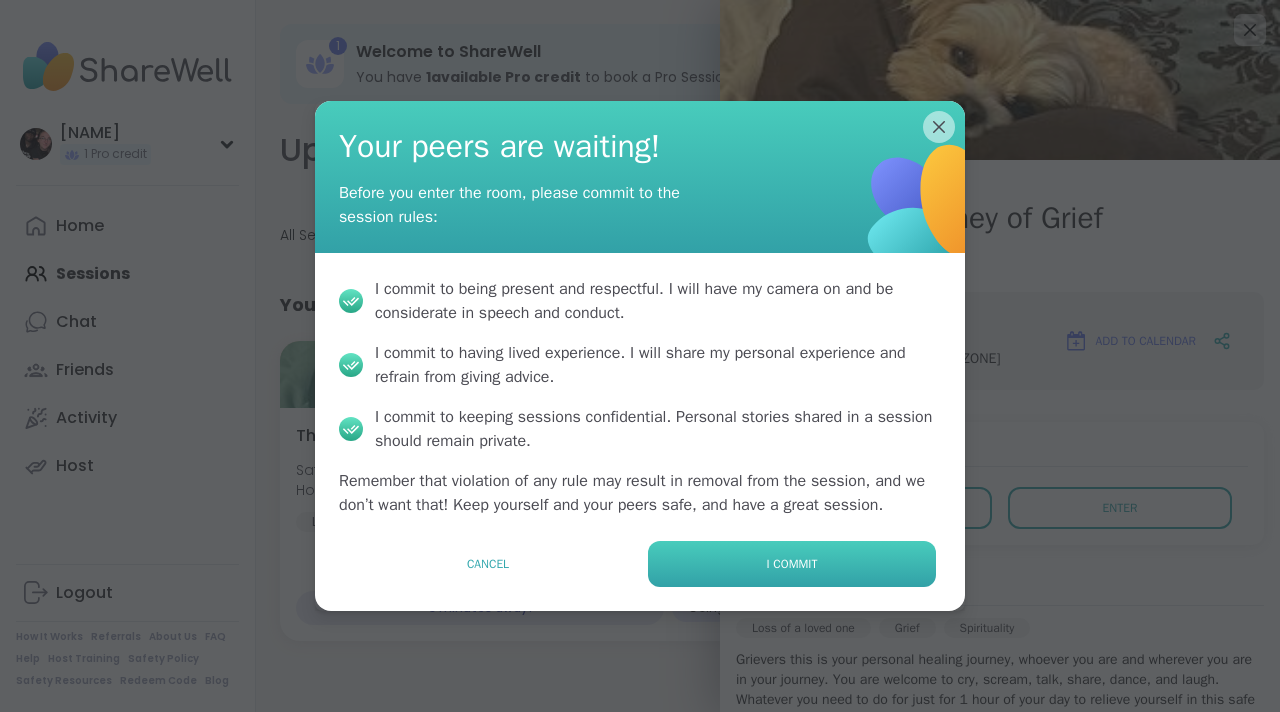 click on "I commit" at bounding box center [792, 564] 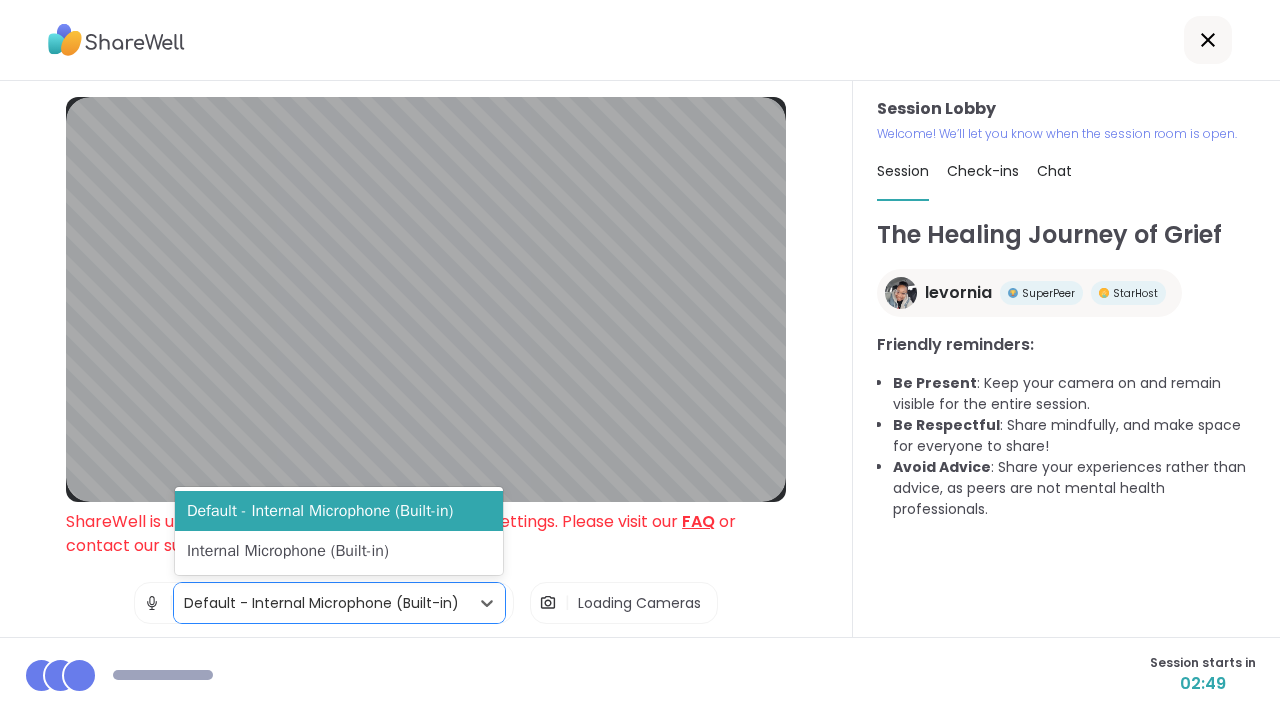 click on "Default - Internal Microphone (Built-in)" at bounding box center (321, 603) 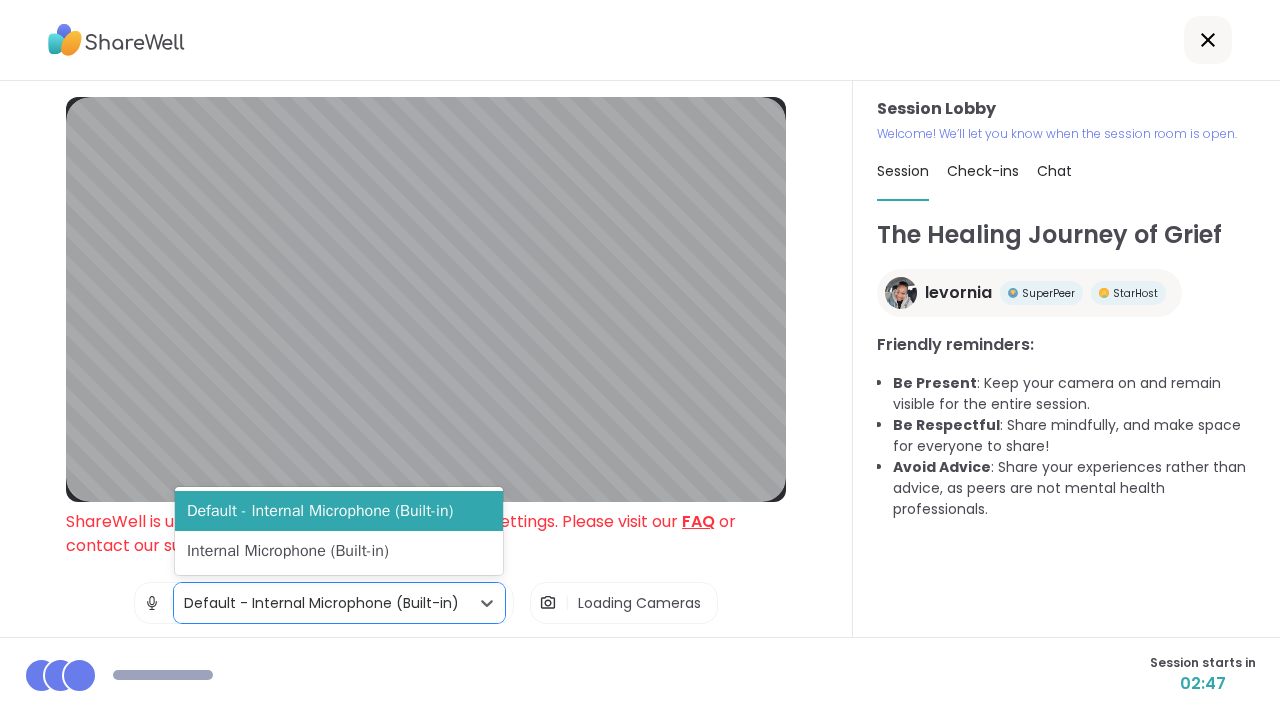 click on "Loading Cameras" at bounding box center (639, 603) 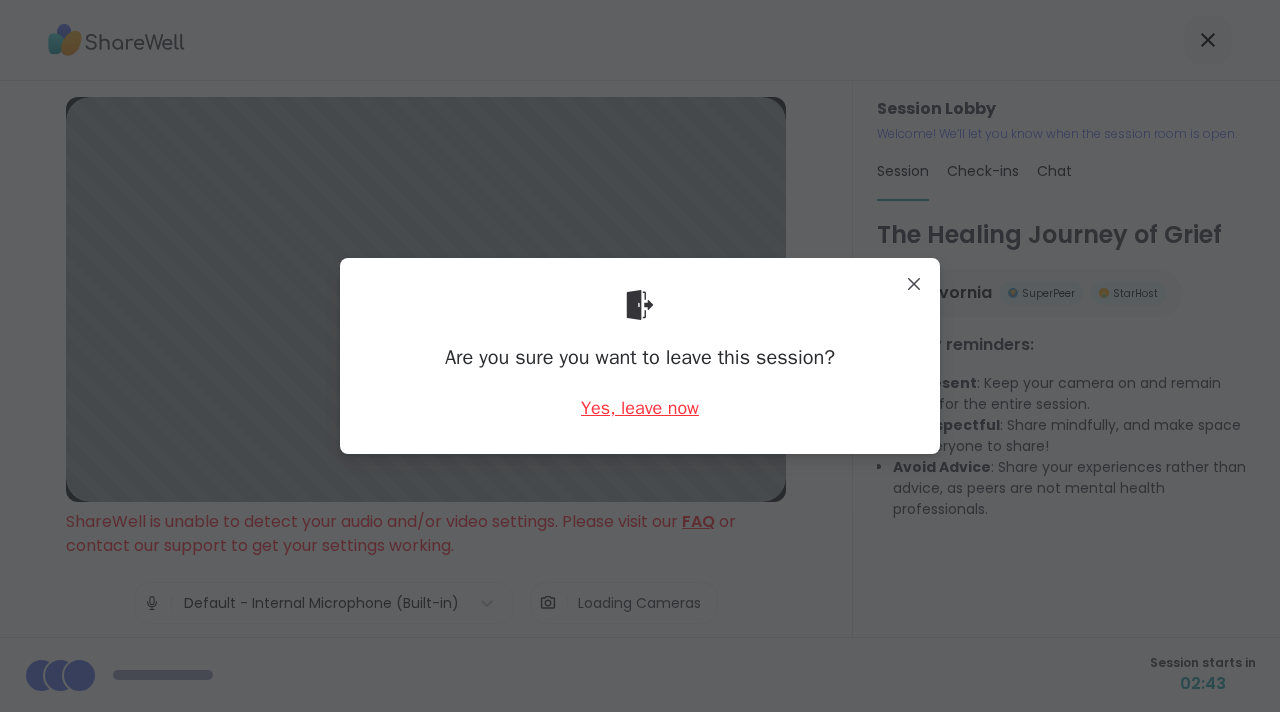 click on "Yes, leave now" at bounding box center [640, 408] 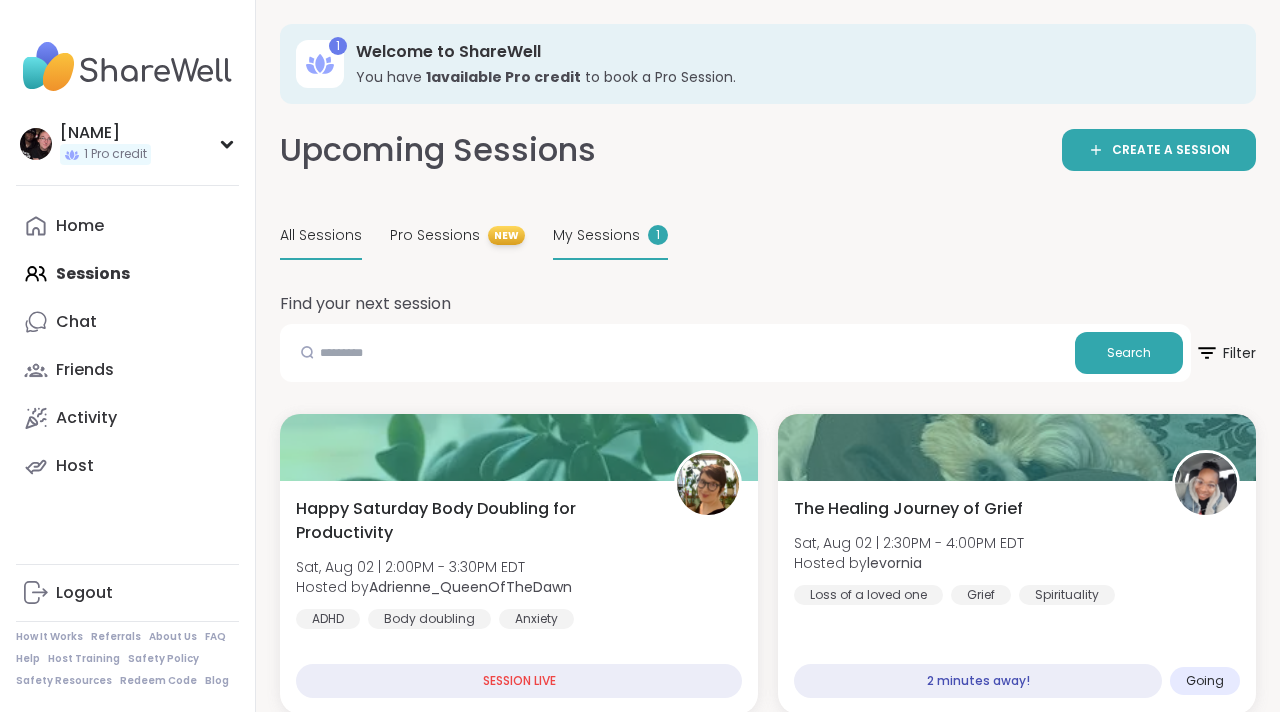 click on "My Sessions" at bounding box center (596, 235) 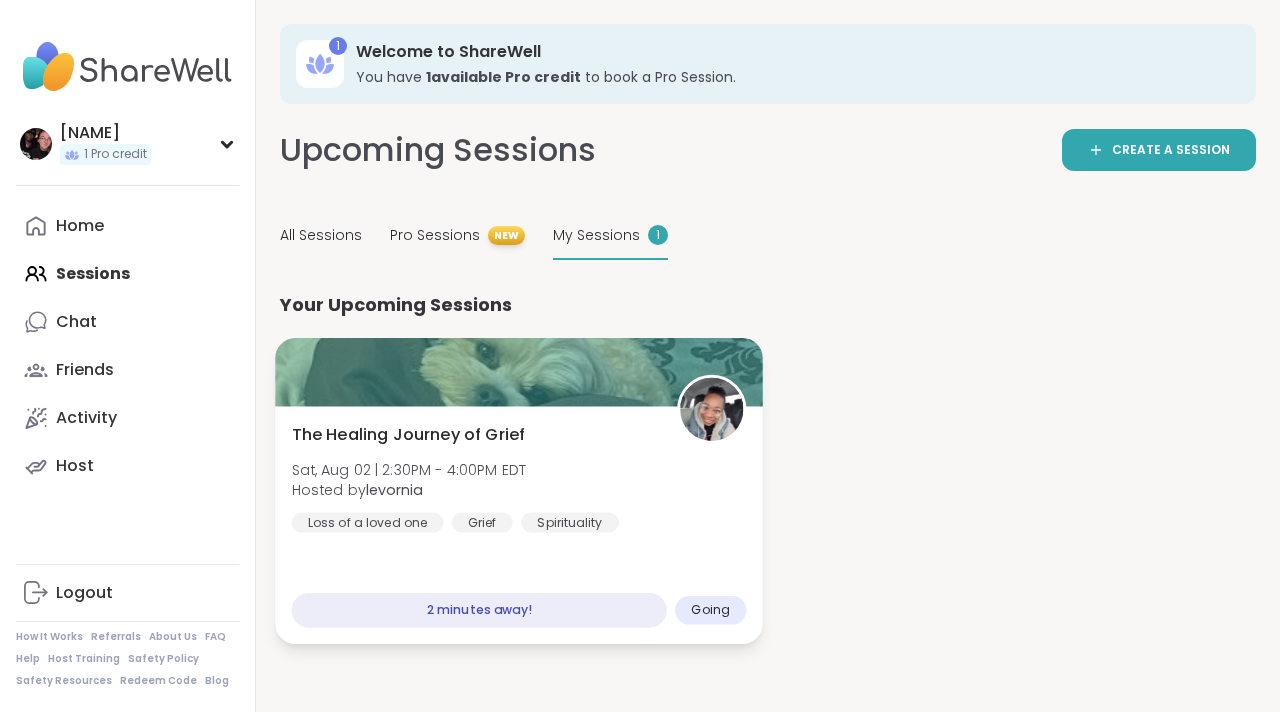 click on "2 minutes away!" at bounding box center (479, 610) 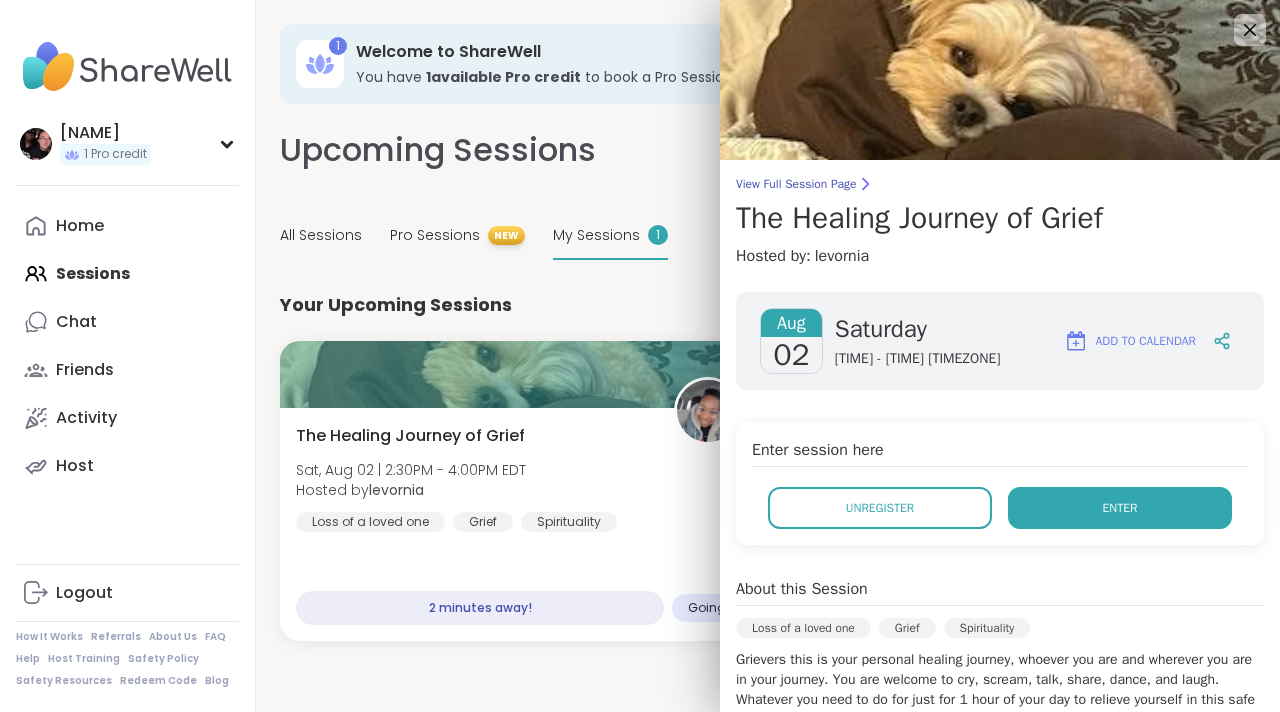 click on "Enter" at bounding box center [1120, 508] 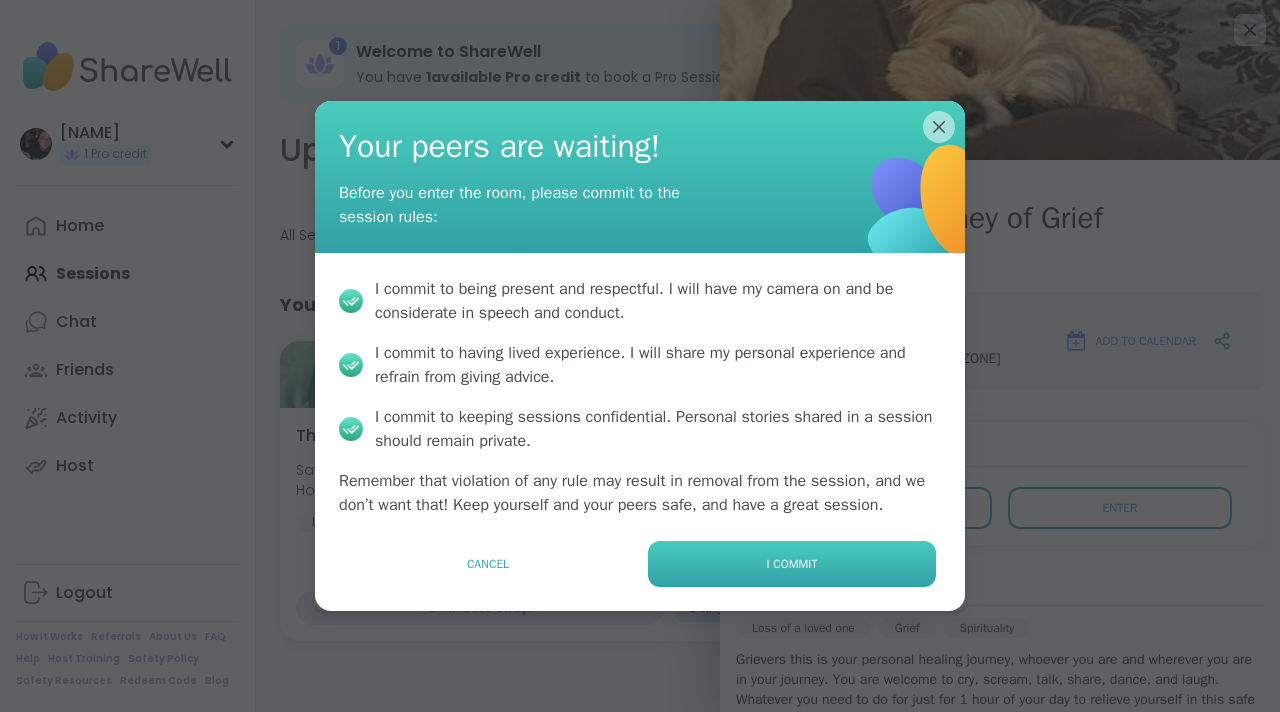 click on "I commit" at bounding box center [792, 564] 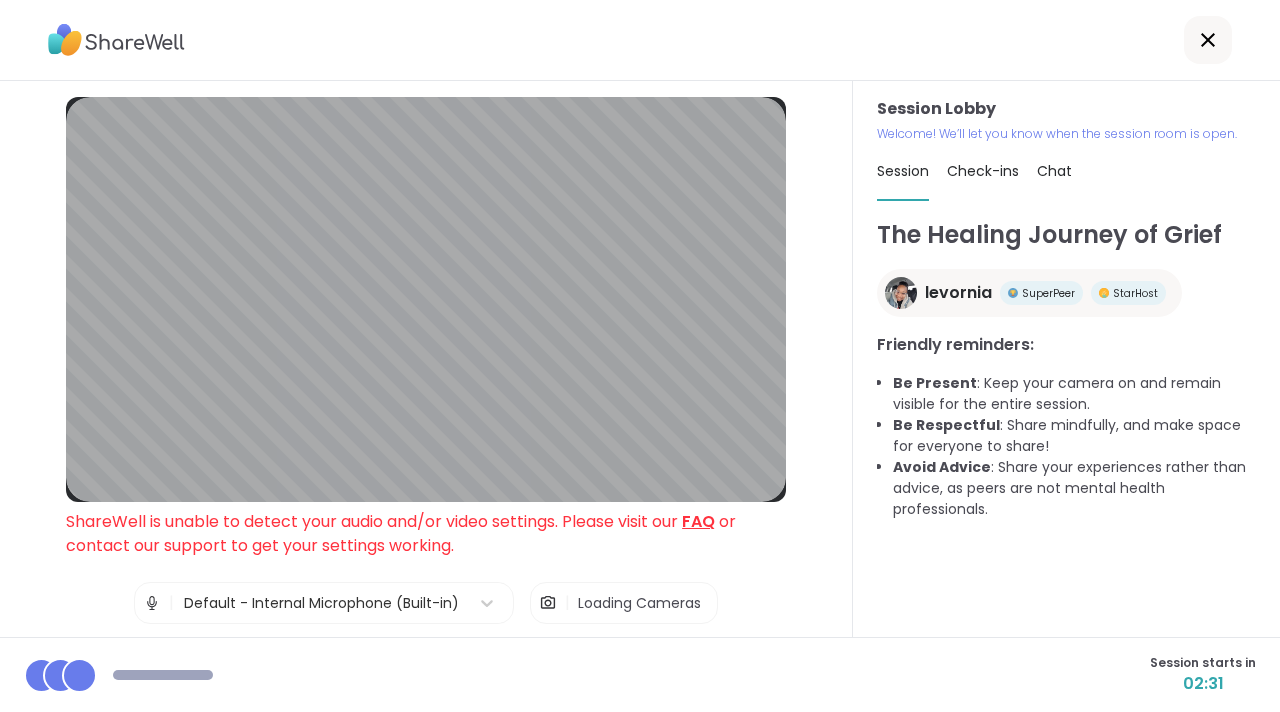 scroll, scrollTop: 61, scrollLeft: 0, axis: vertical 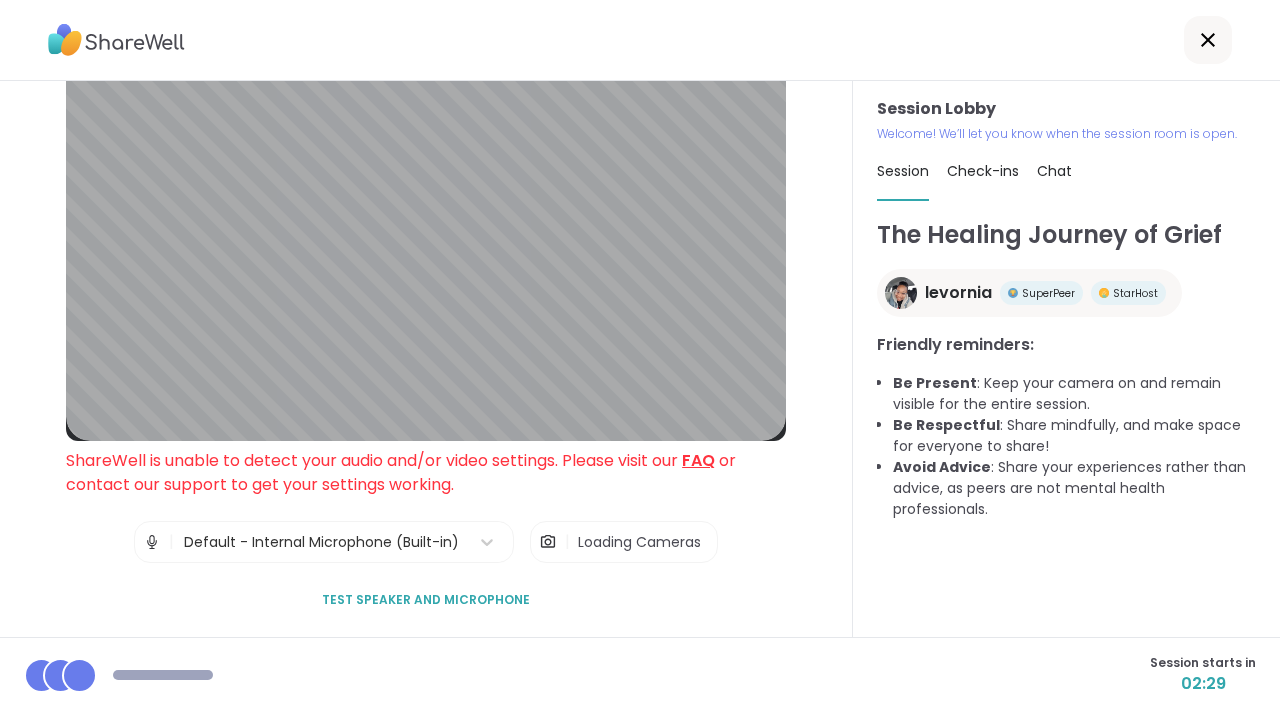 click on "Test speaker and microphone" at bounding box center [426, 600] 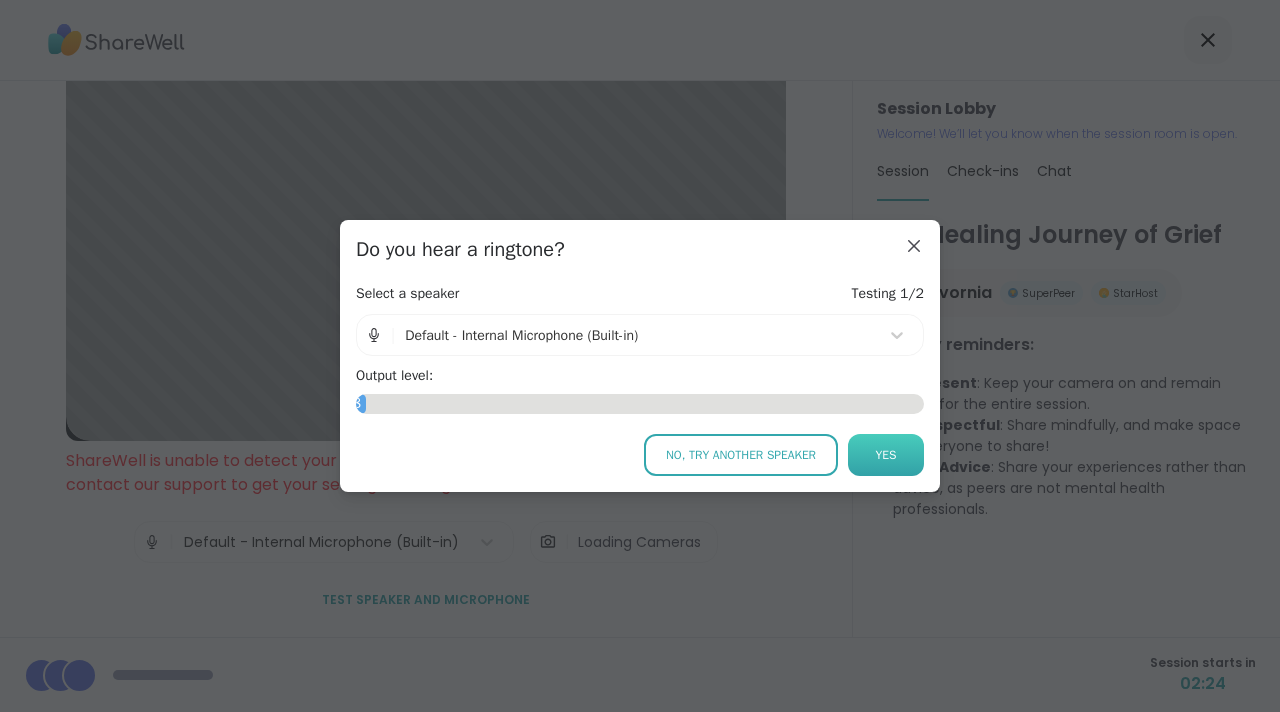 click on "Yes" at bounding box center [886, 455] 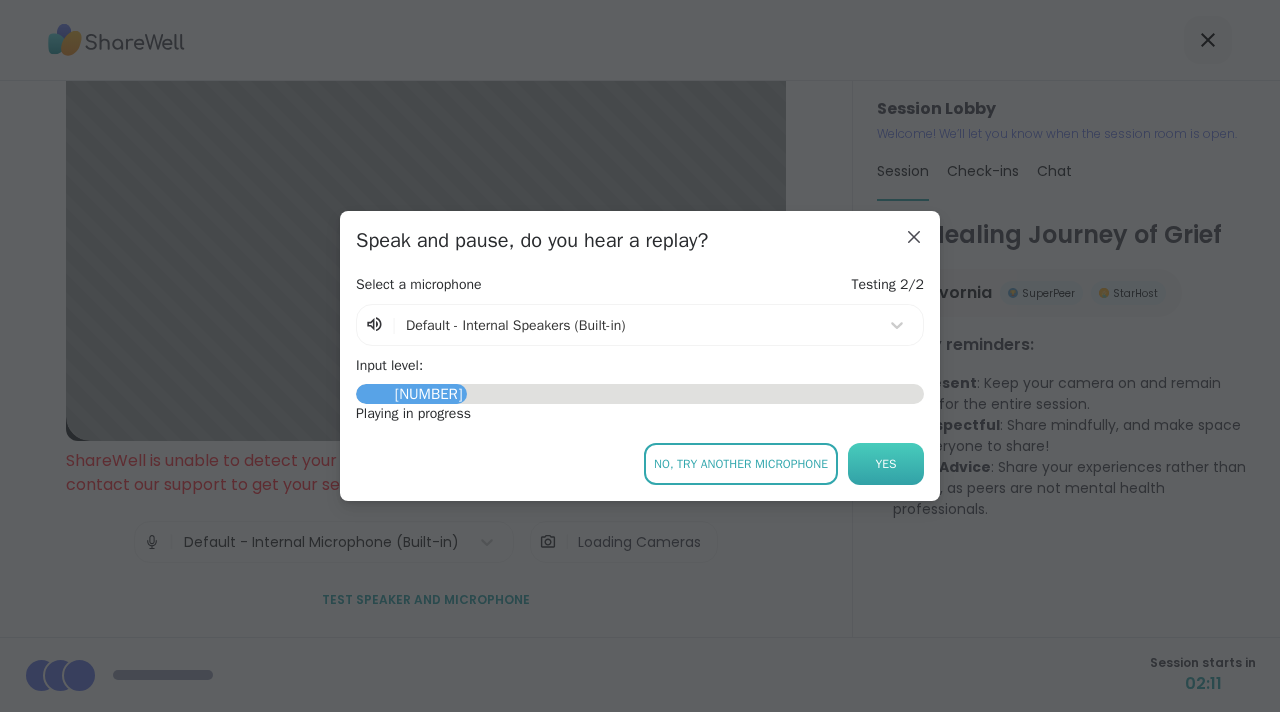 click on "Yes" at bounding box center (886, 464) 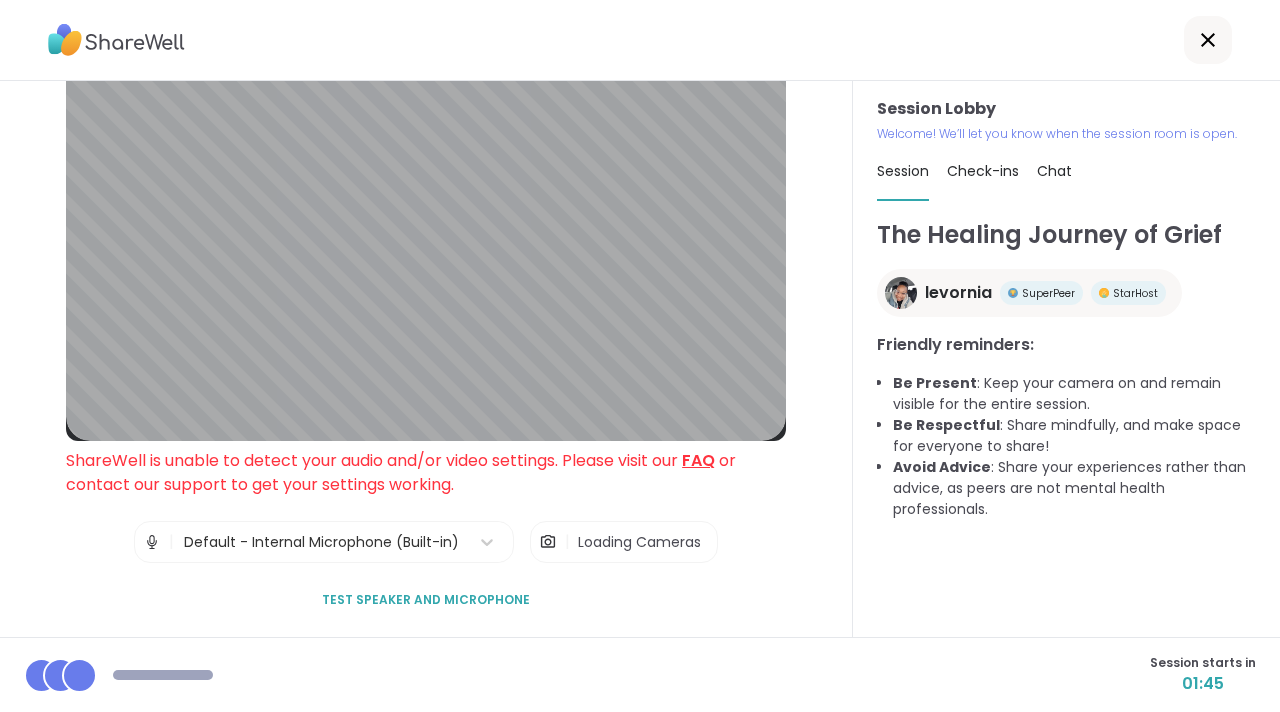 click on "Loading Cameras" at bounding box center [639, 542] 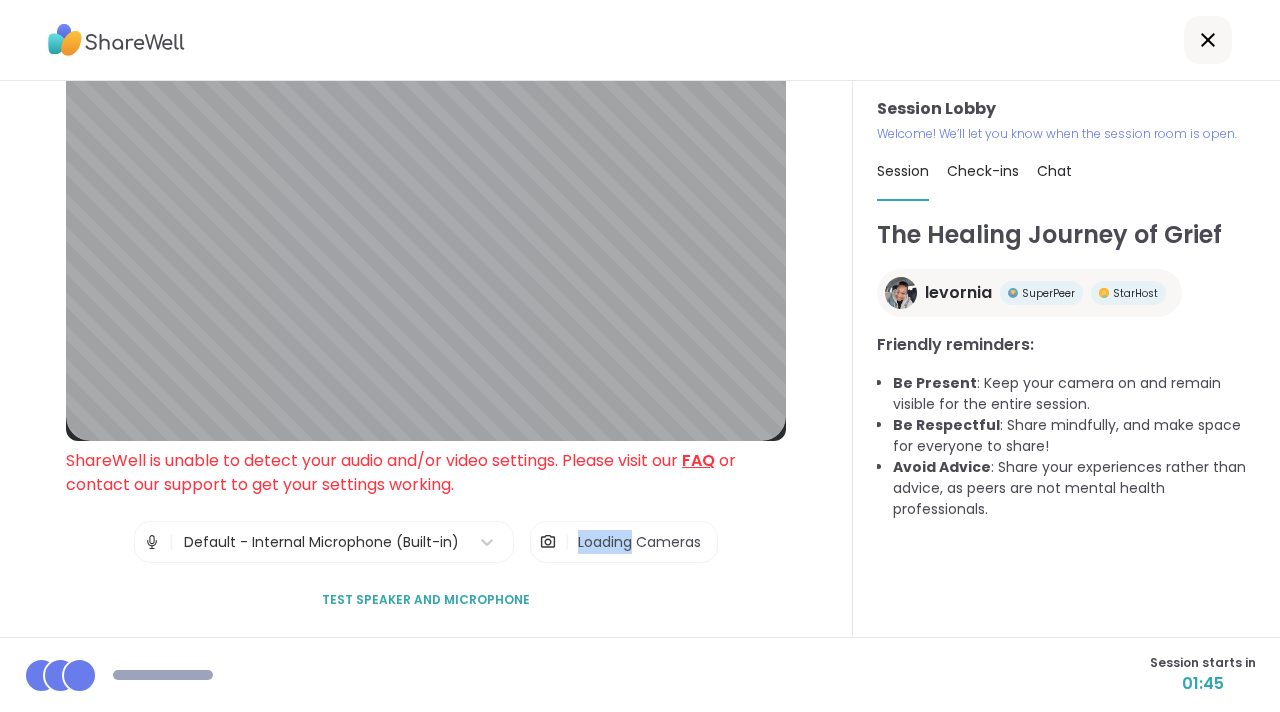 click on "Loading Cameras" at bounding box center (639, 542) 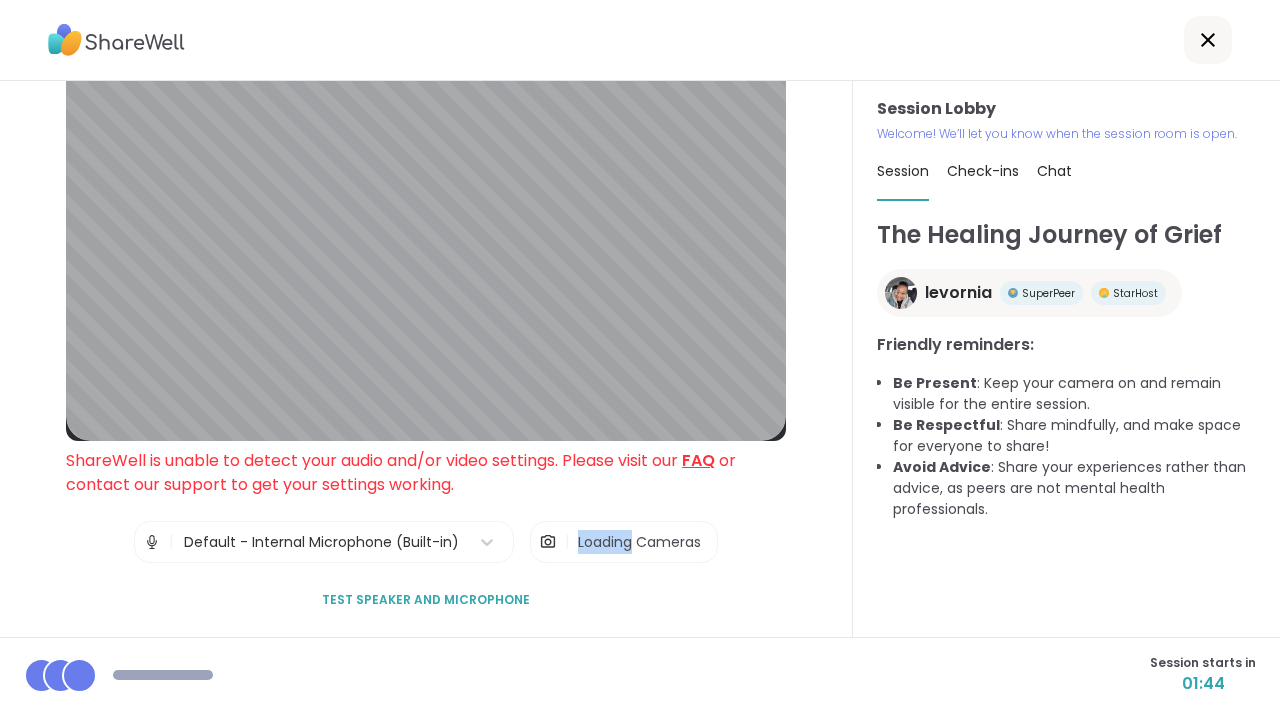 click at bounding box center (548, 542) 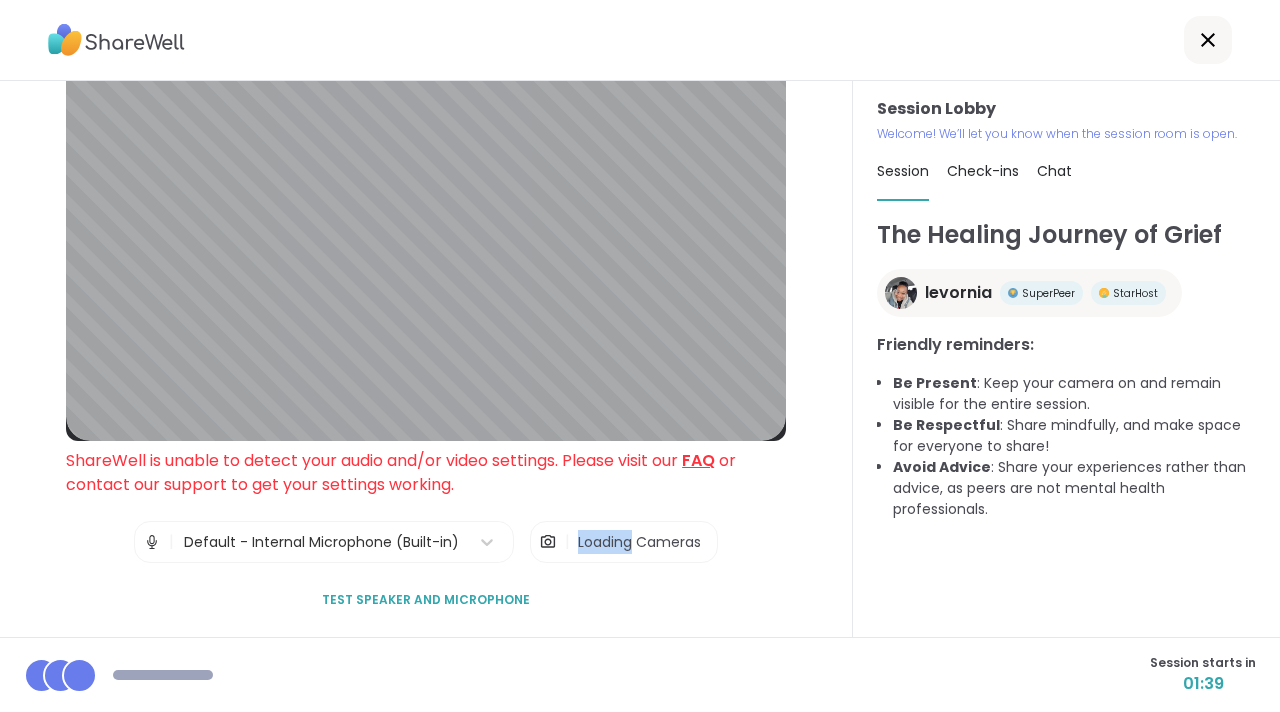 scroll, scrollTop: 0, scrollLeft: 0, axis: both 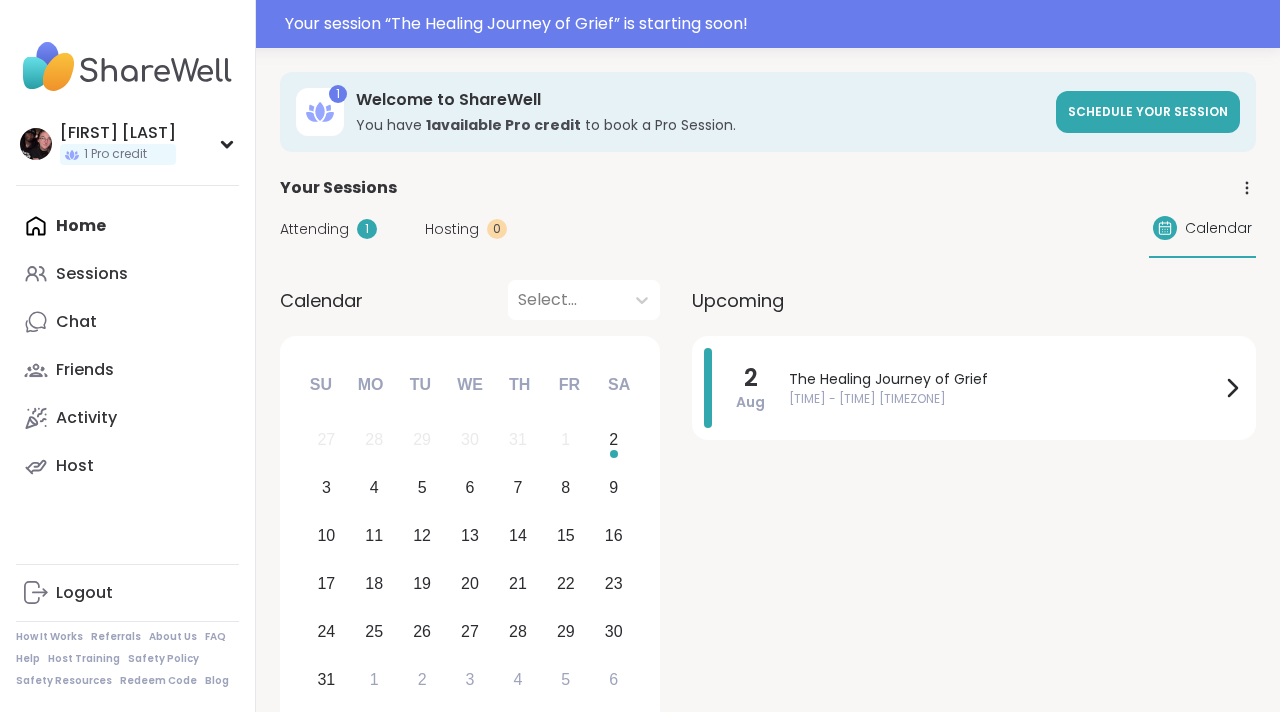 click on "Attending 1" at bounding box center (328, 229) 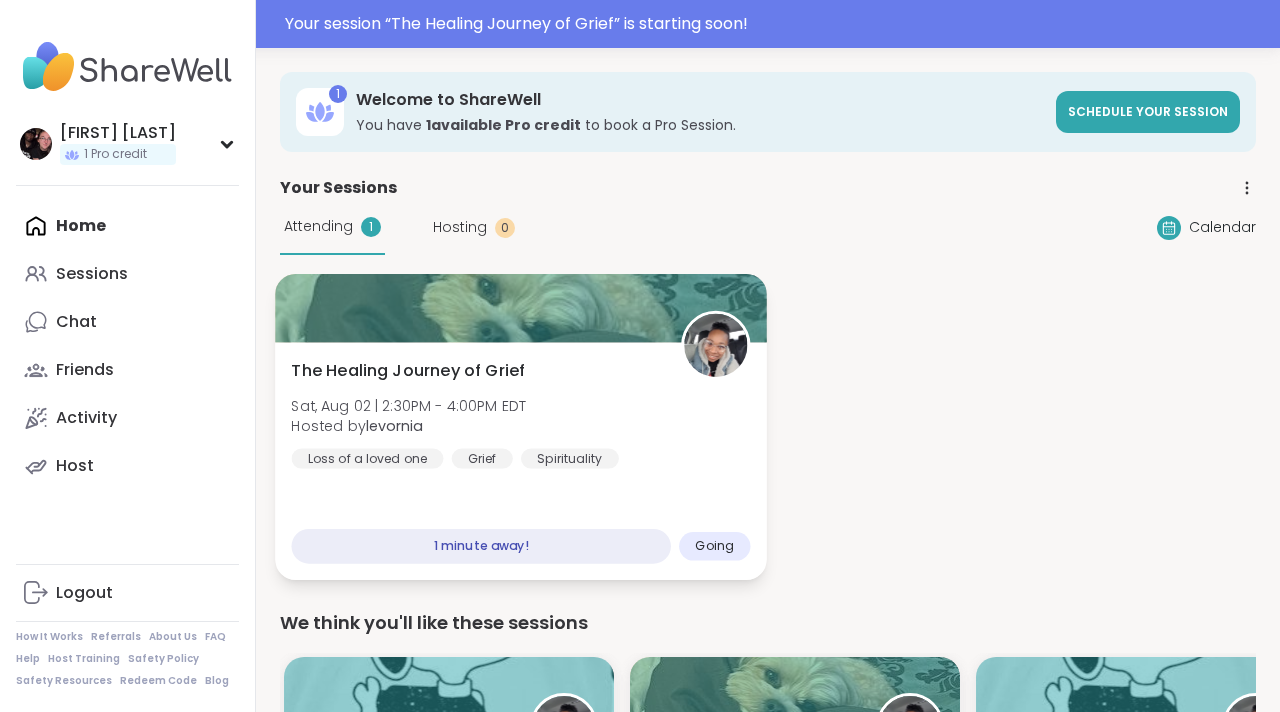 click on "The Healing Journey of Grief Sat, Aug 02 | [TIME] - [TIME] [TIMEZONE] Hosted by [NAME] Loss of a loved one Grief Spirituality" at bounding box center [521, 414] 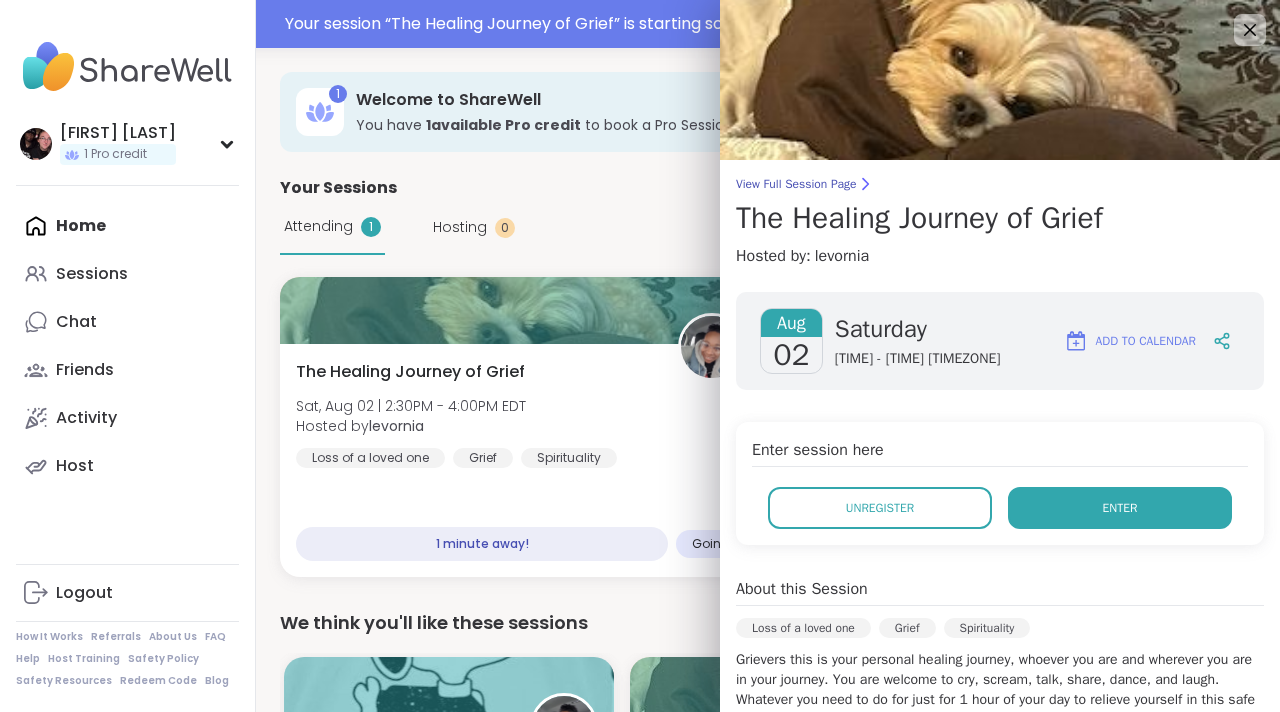 click on "Enter" at bounding box center [1120, 508] 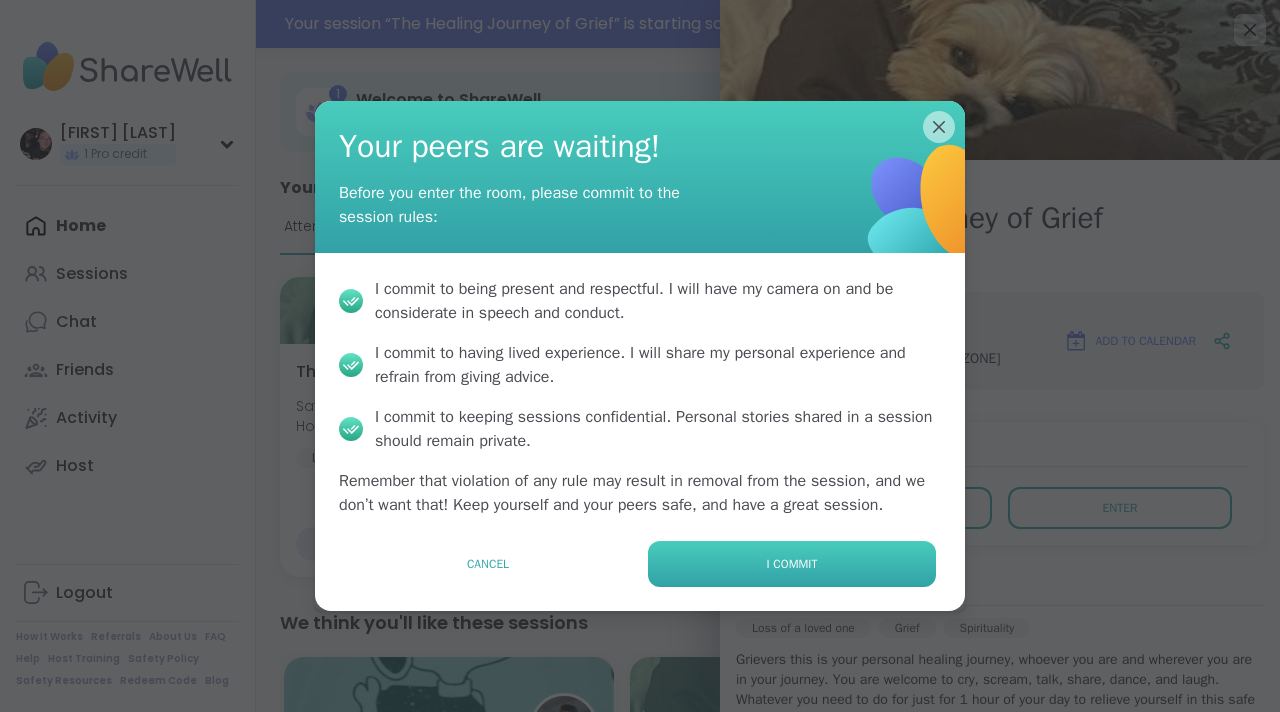 click on "I commit" at bounding box center [792, 564] 